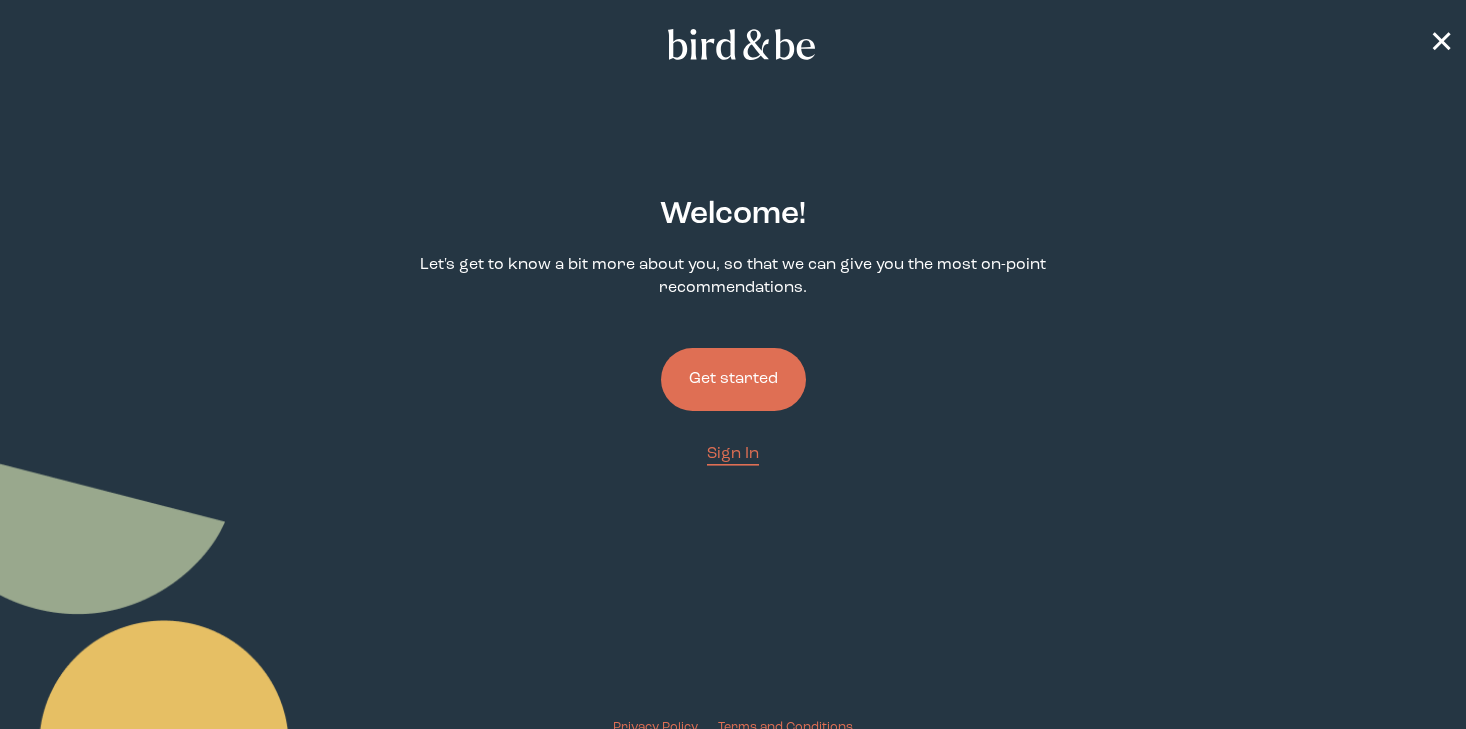 scroll, scrollTop: 0, scrollLeft: 0, axis: both 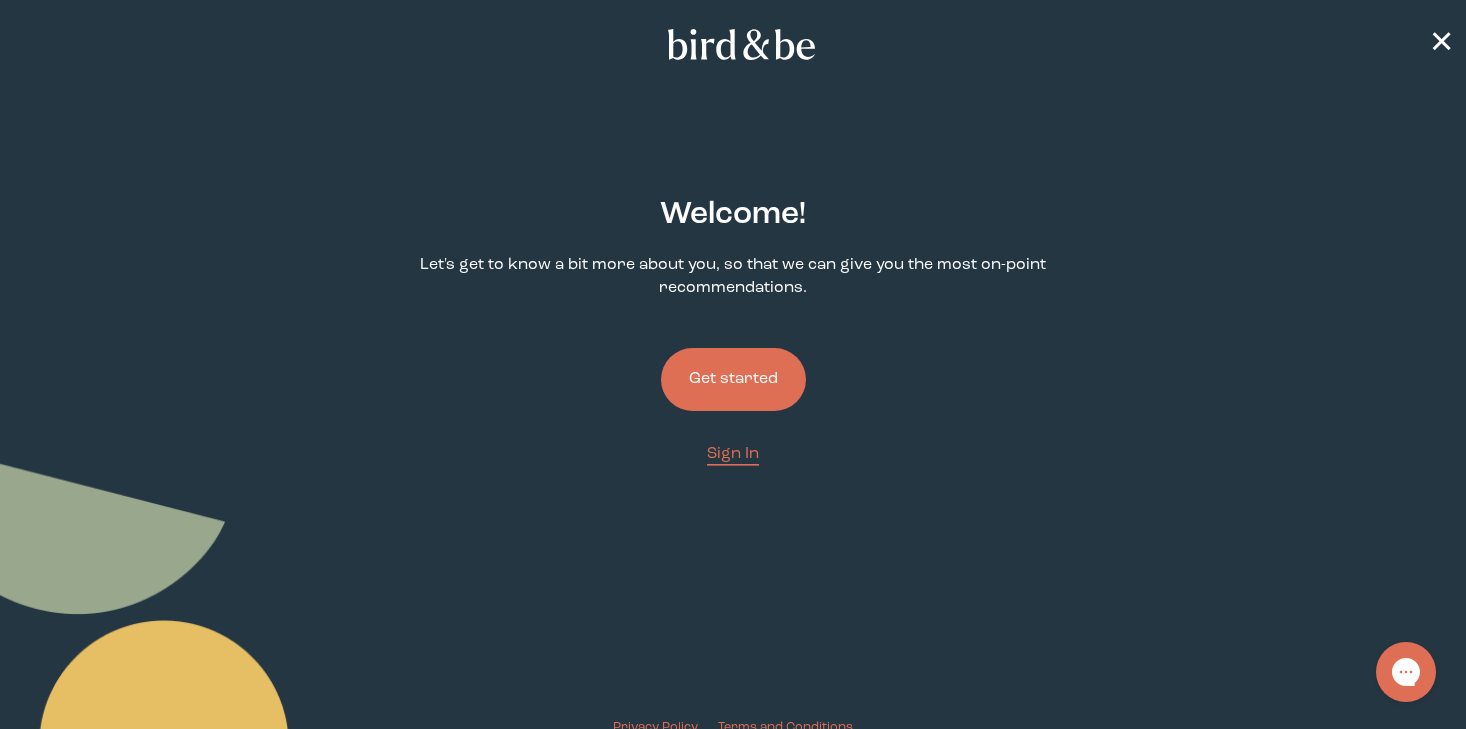 click on "Get started" at bounding box center (733, 379) 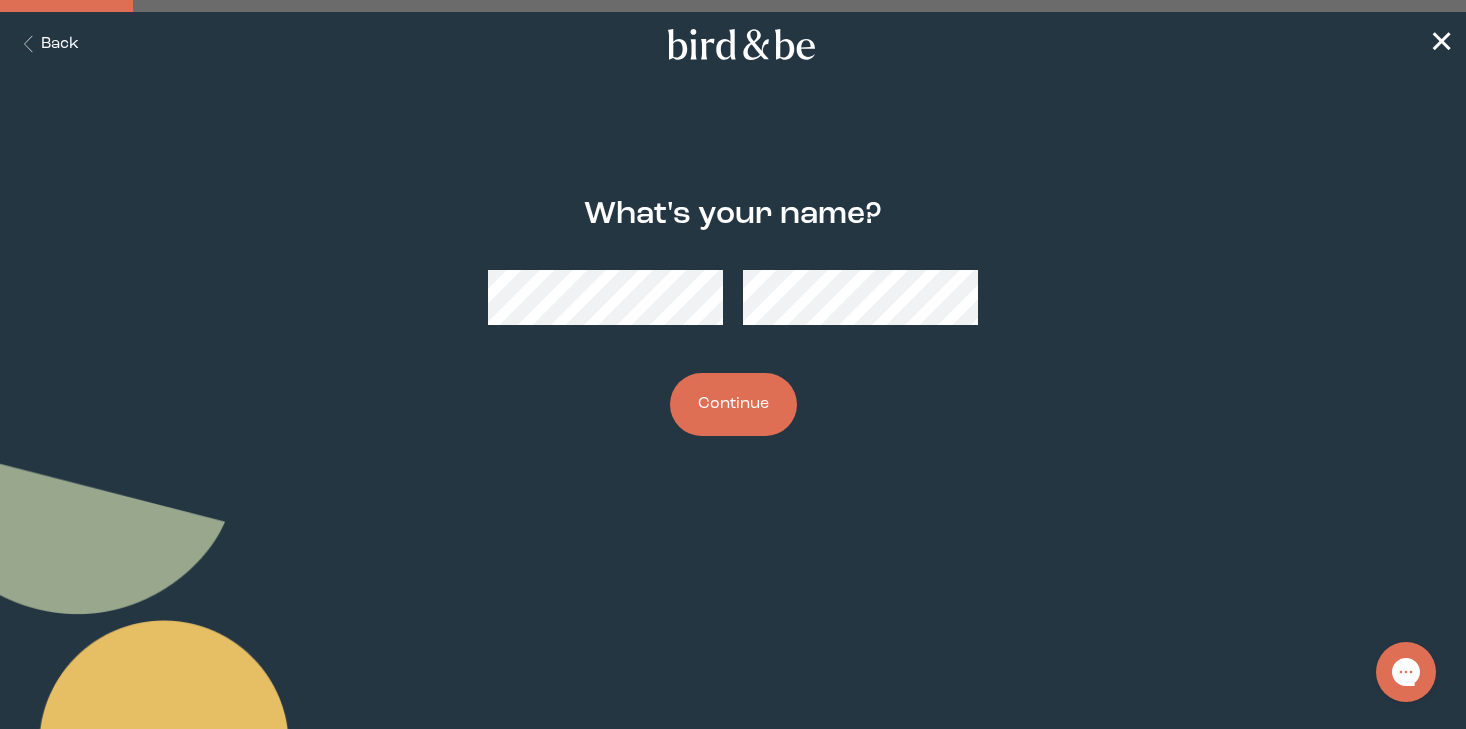 click on "Continue" at bounding box center (733, 404) 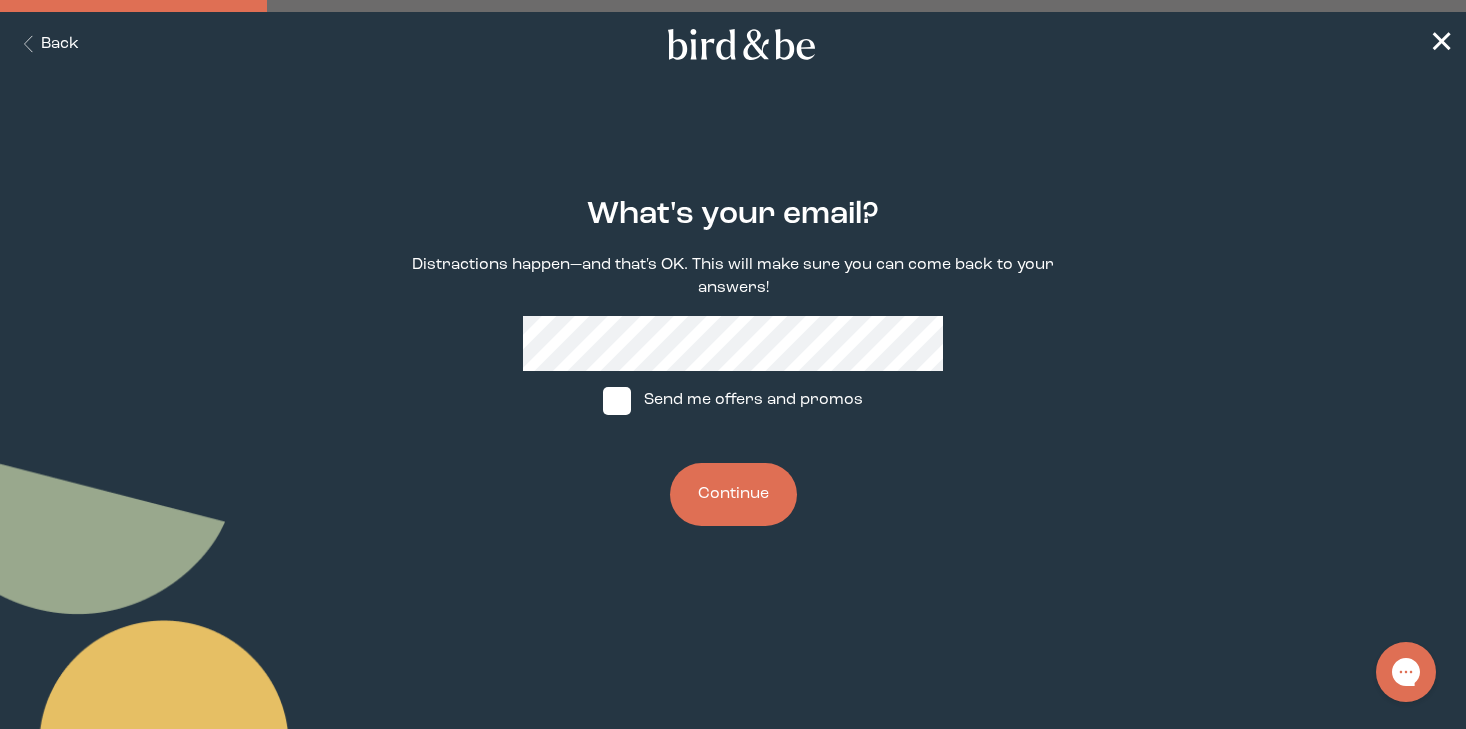 click on "Continue" at bounding box center (733, 494) 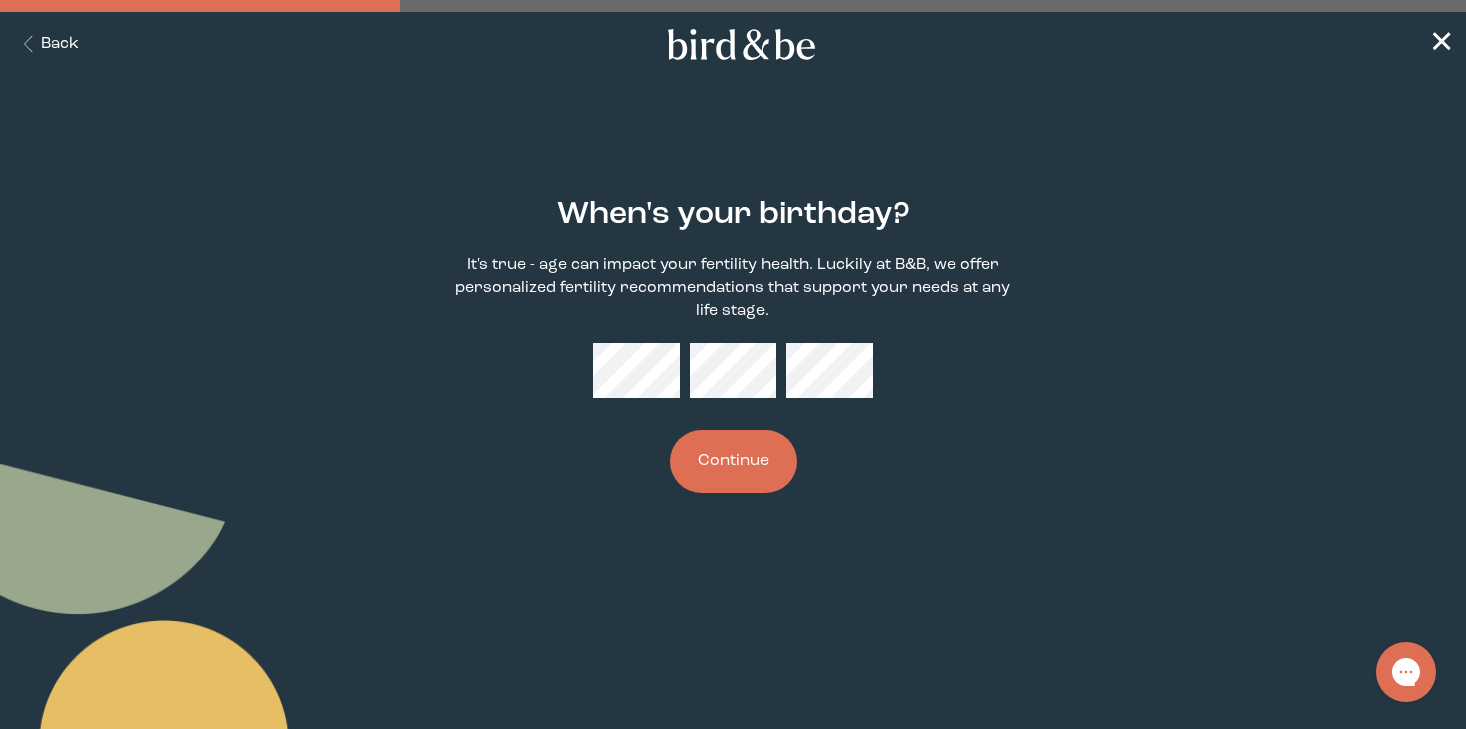 click on "Continue" at bounding box center [733, 461] 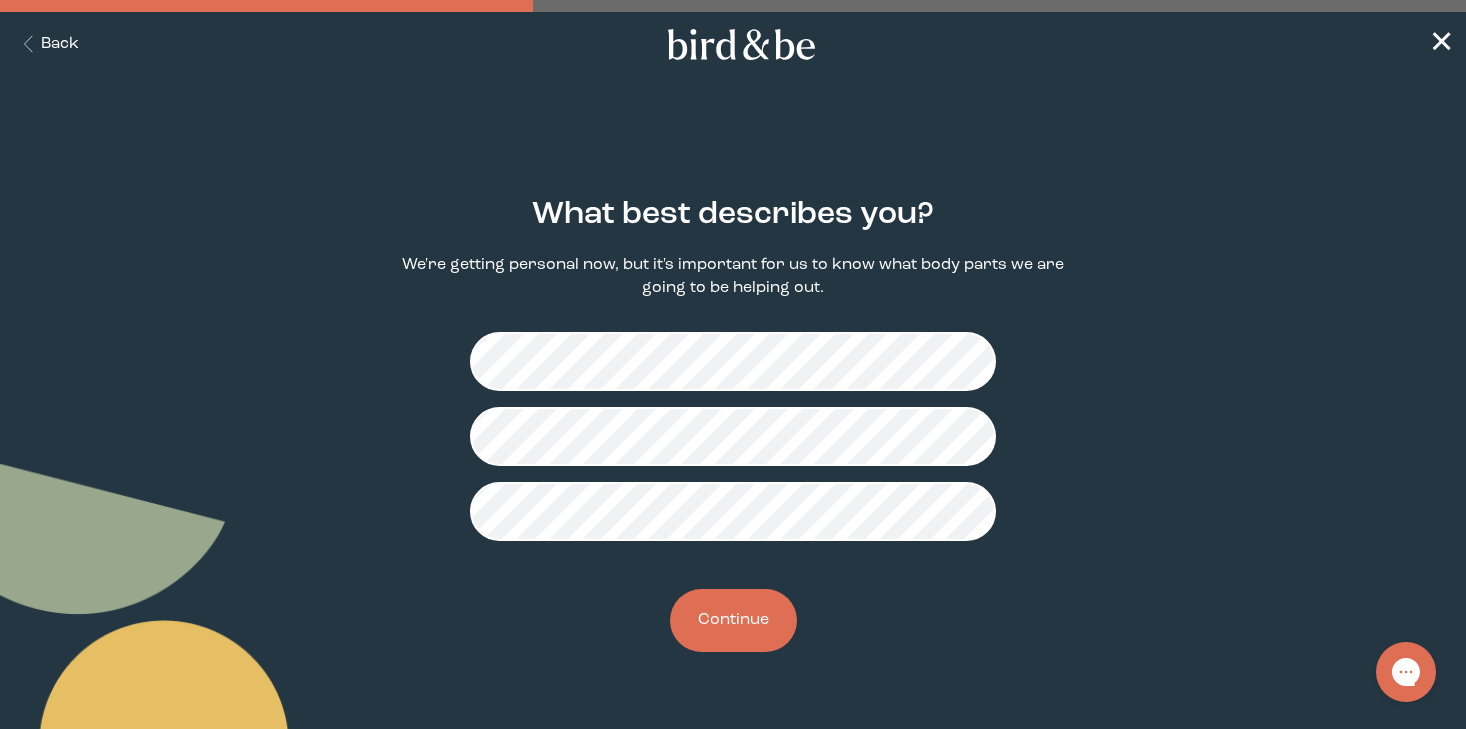 click on "Continue" at bounding box center [733, 620] 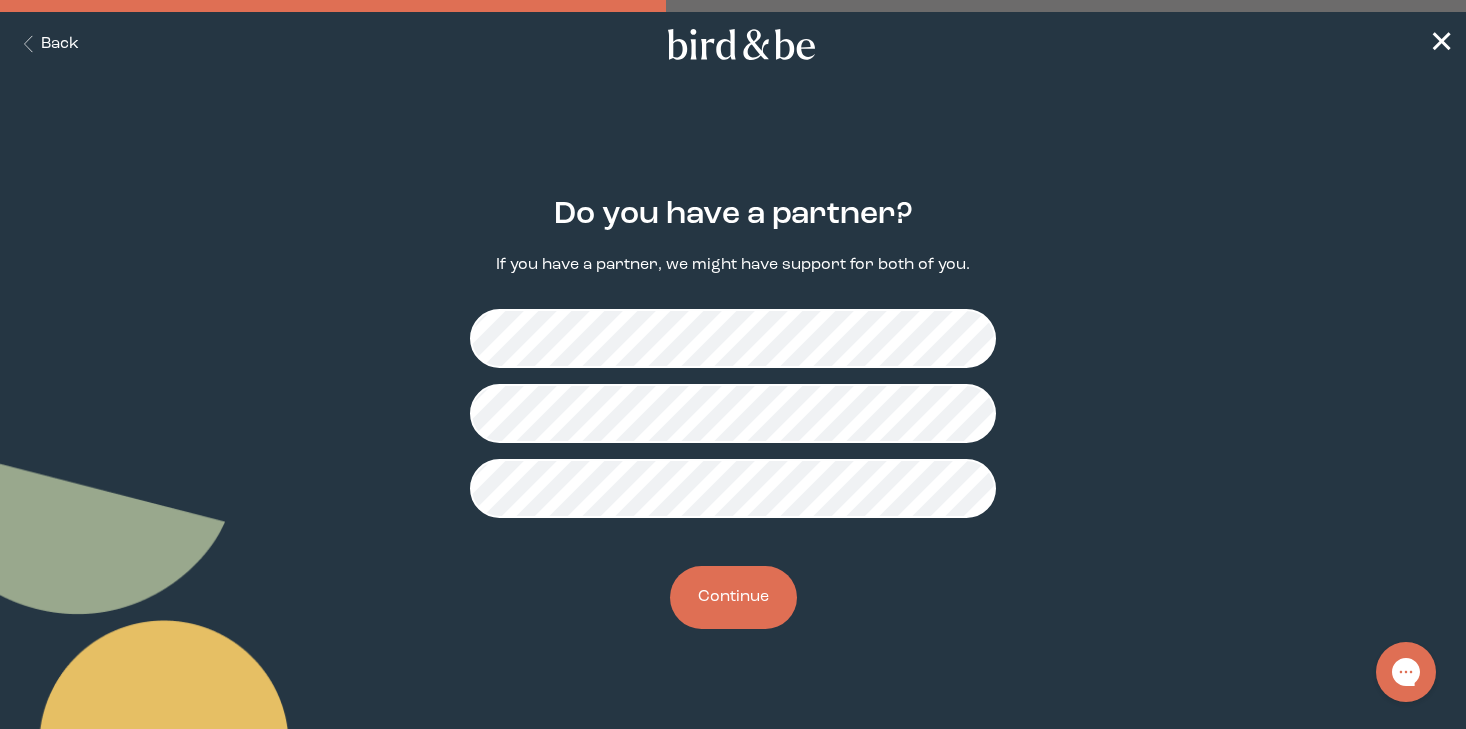 click on "Do you have a partner? If you have a partner, we might have support for both of you. Continue" at bounding box center (733, 413) 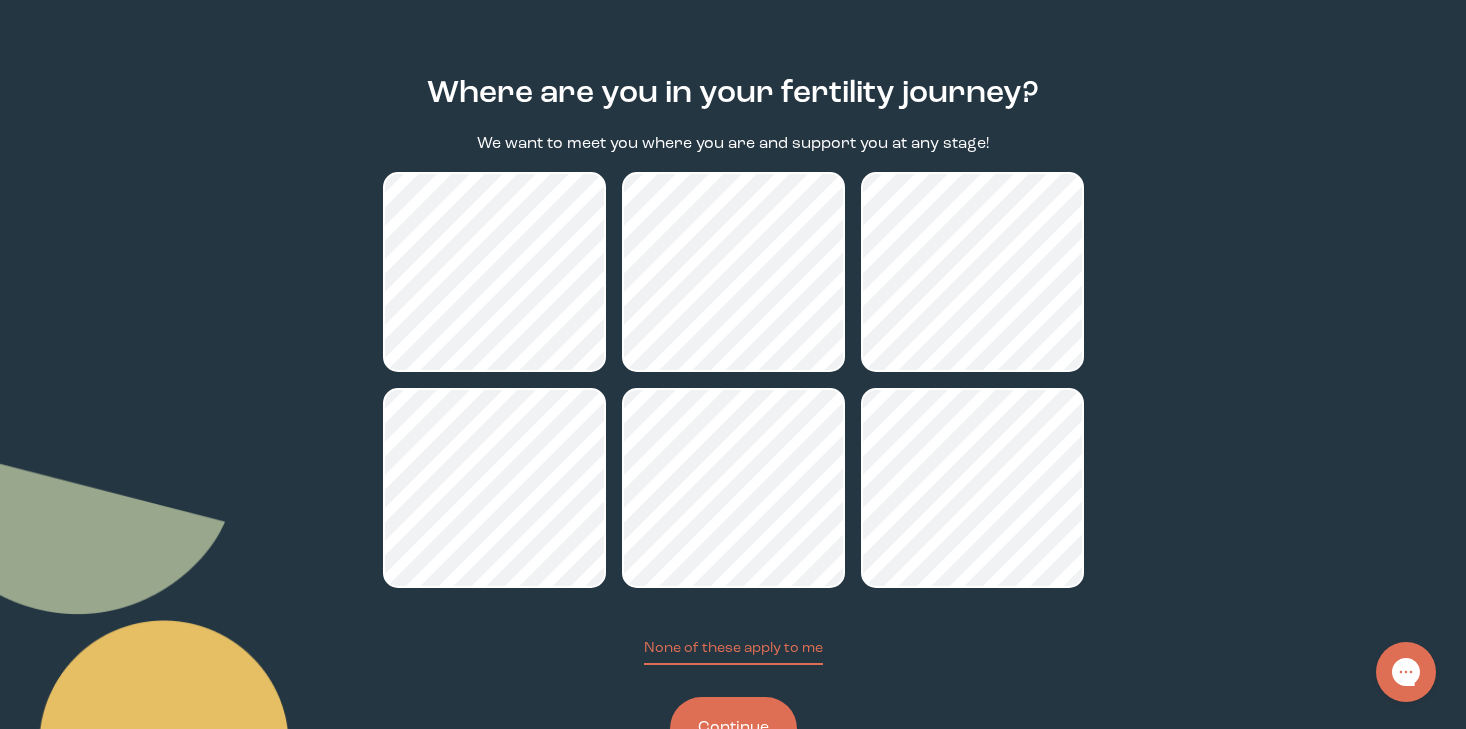 scroll, scrollTop: 128, scrollLeft: 0, axis: vertical 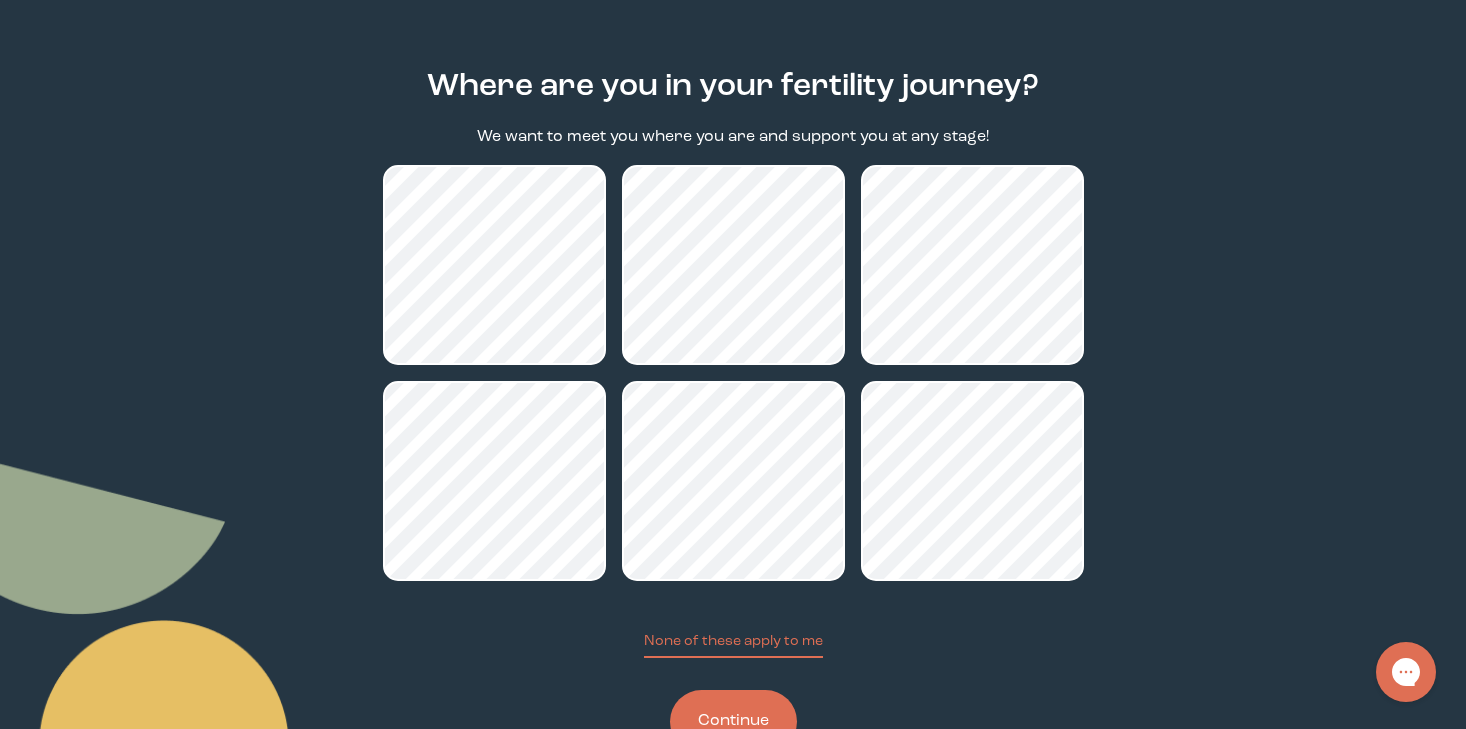 click on "Continue" at bounding box center (733, 721) 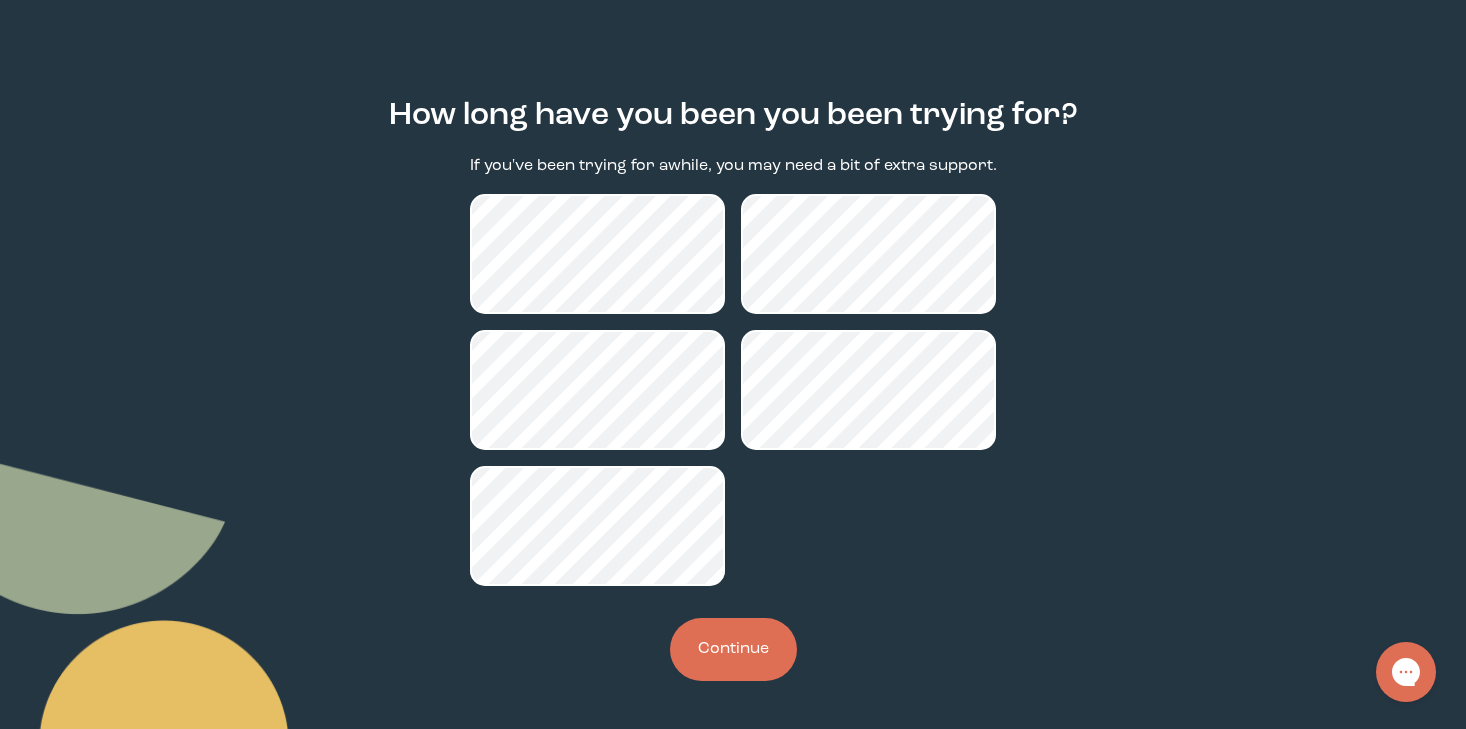 scroll, scrollTop: 0, scrollLeft: 0, axis: both 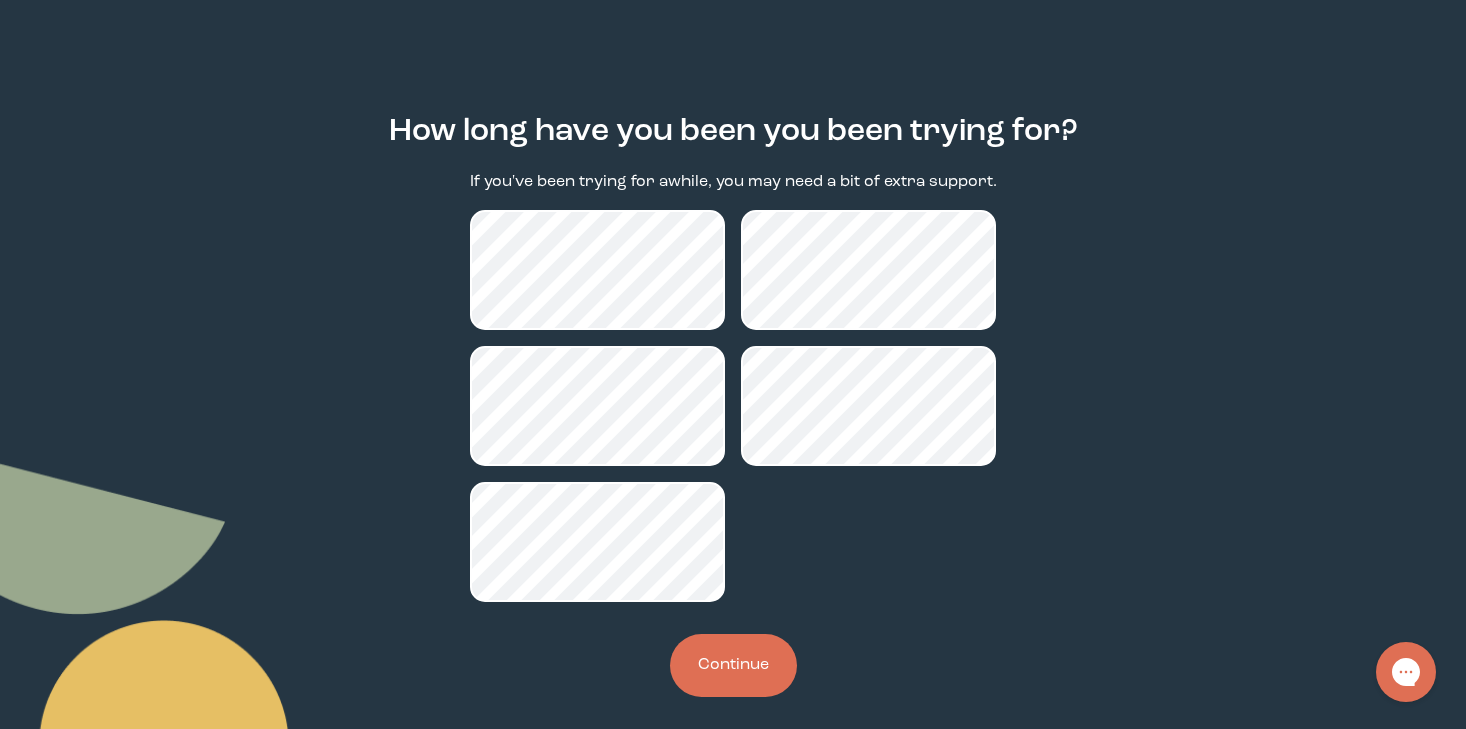 click on "Continue" at bounding box center (733, 665) 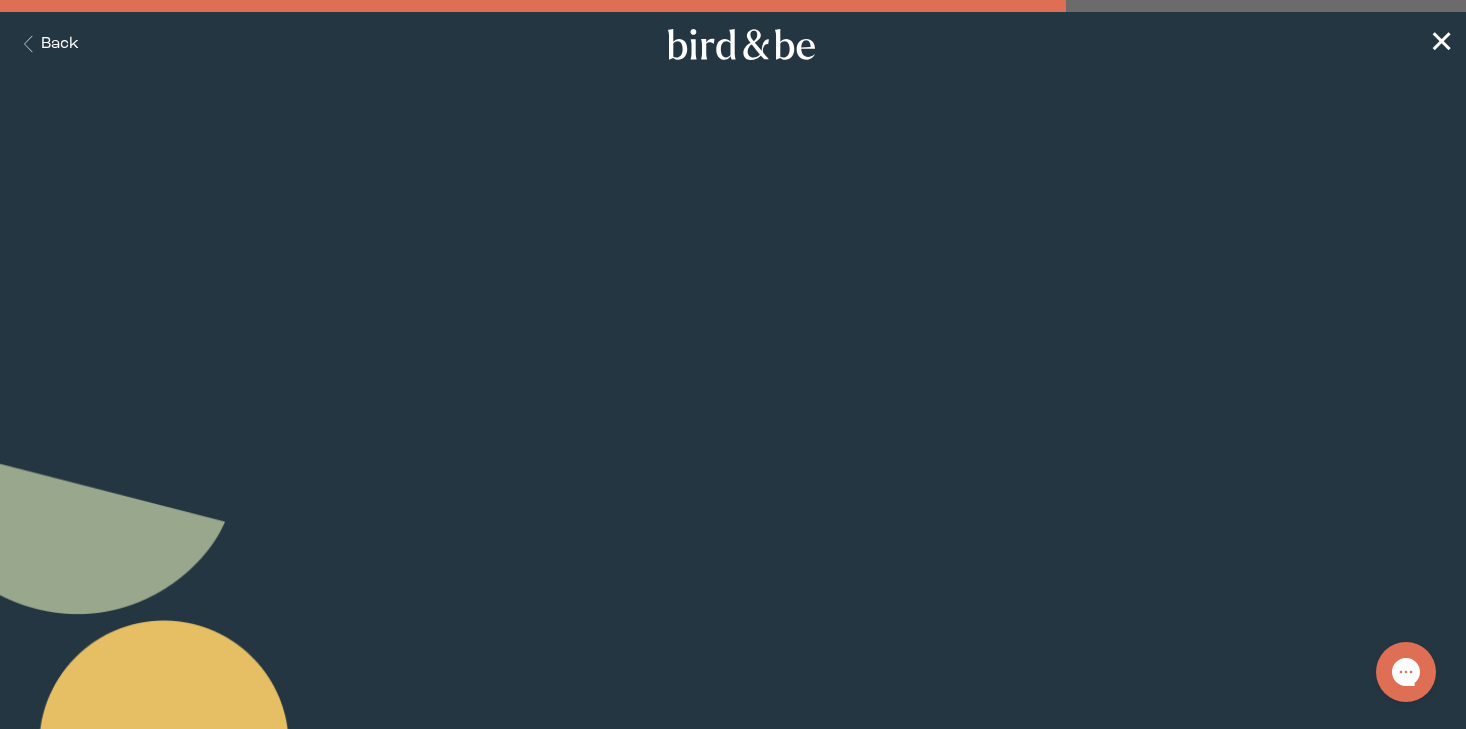 scroll, scrollTop: 0, scrollLeft: 0, axis: both 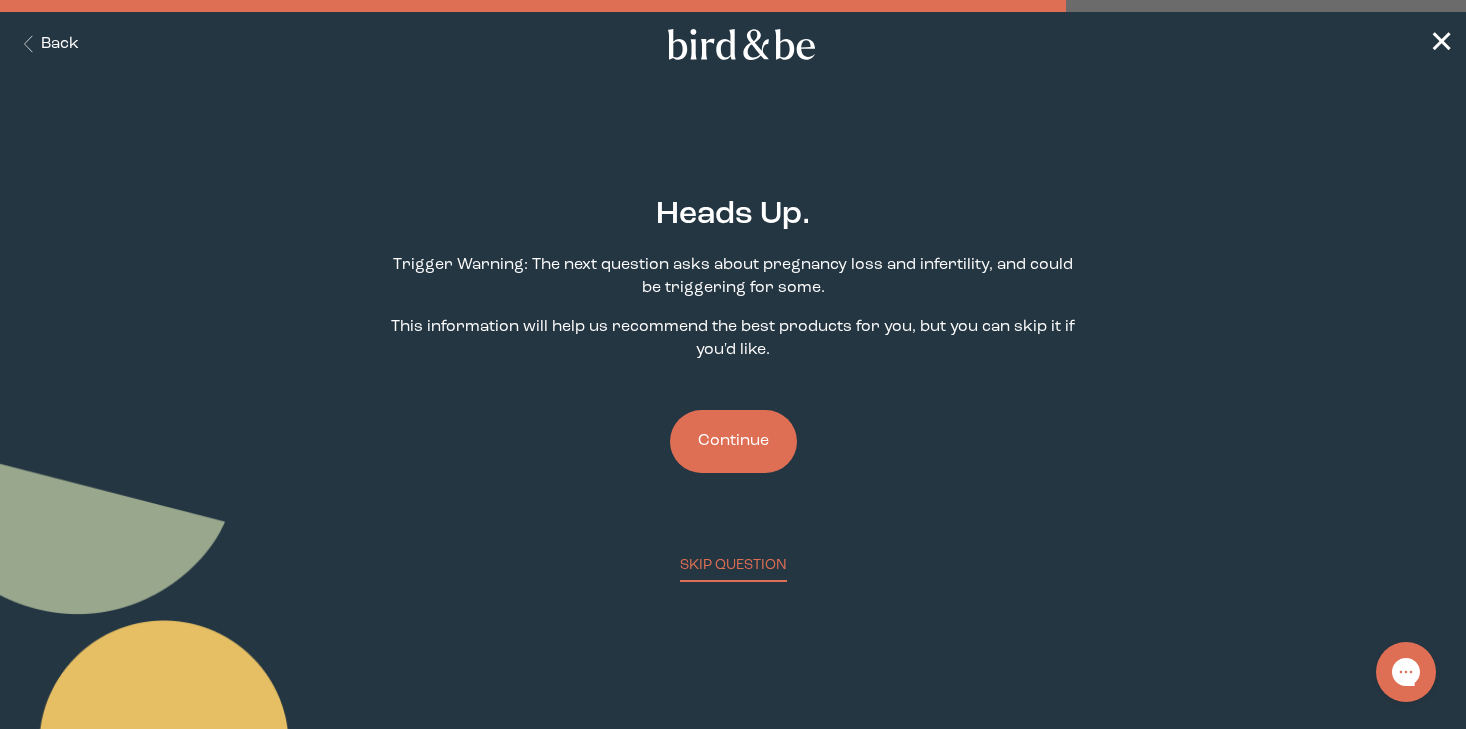 click on "Continue" at bounding box center [733, 441] 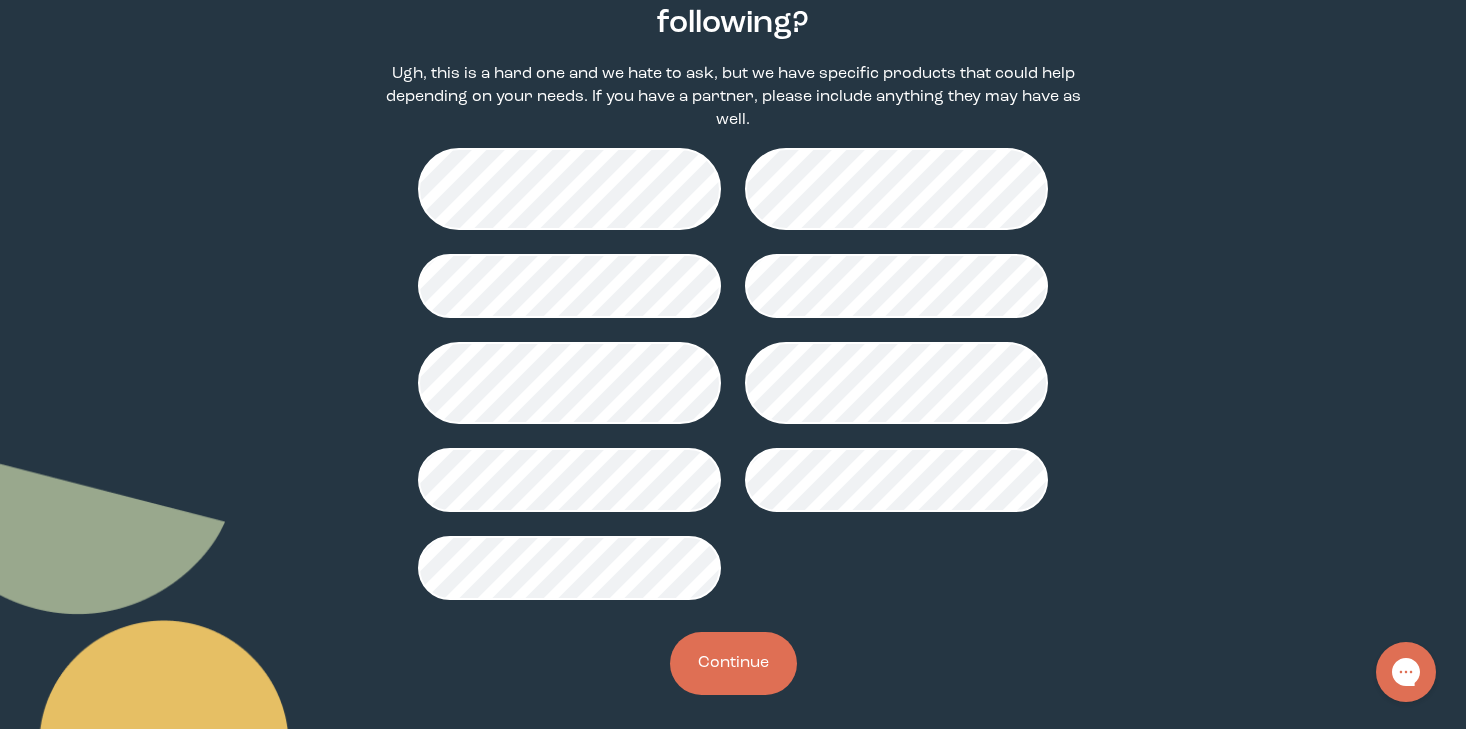 scroll, scrollTop: 239, scrollLeft: 0, axis: vertical 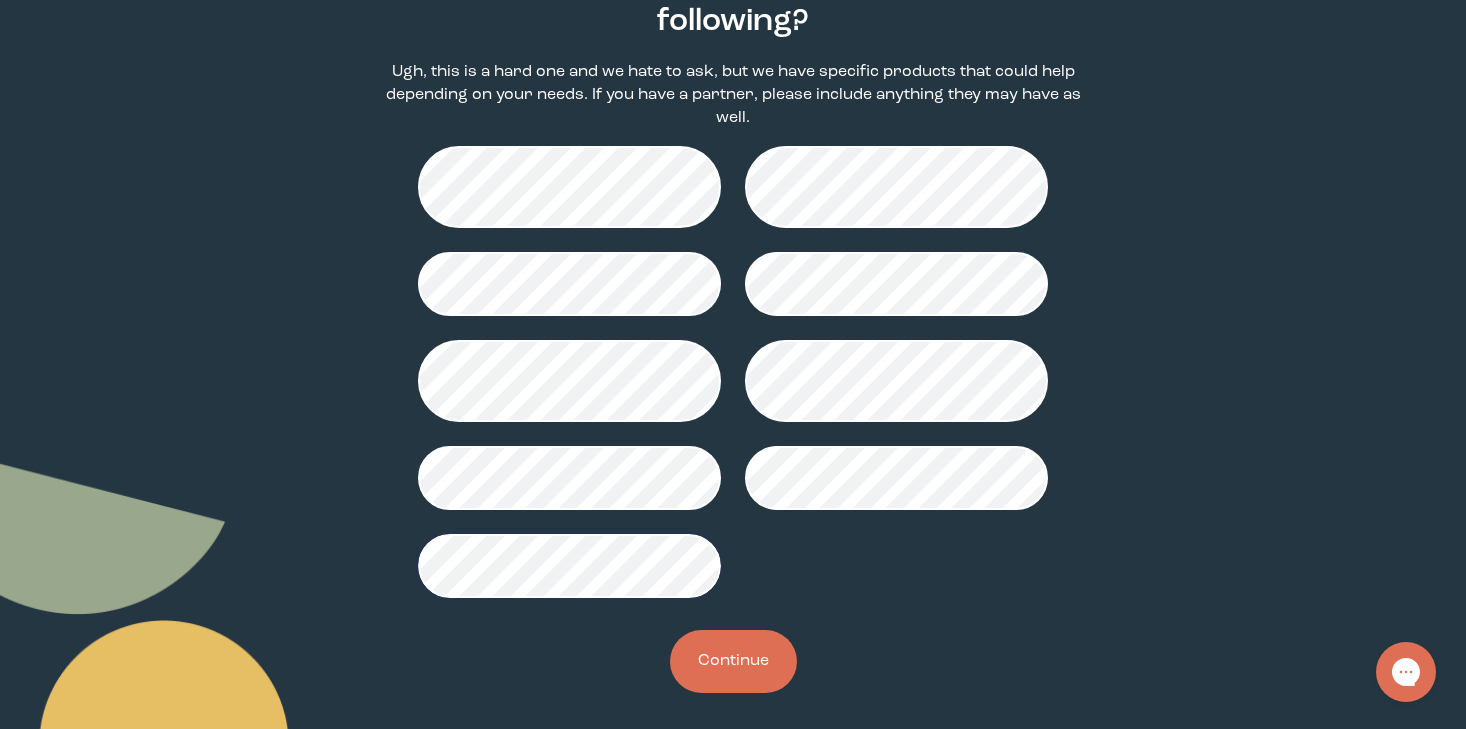 click on "Continue" at bounding box center [733, 661] 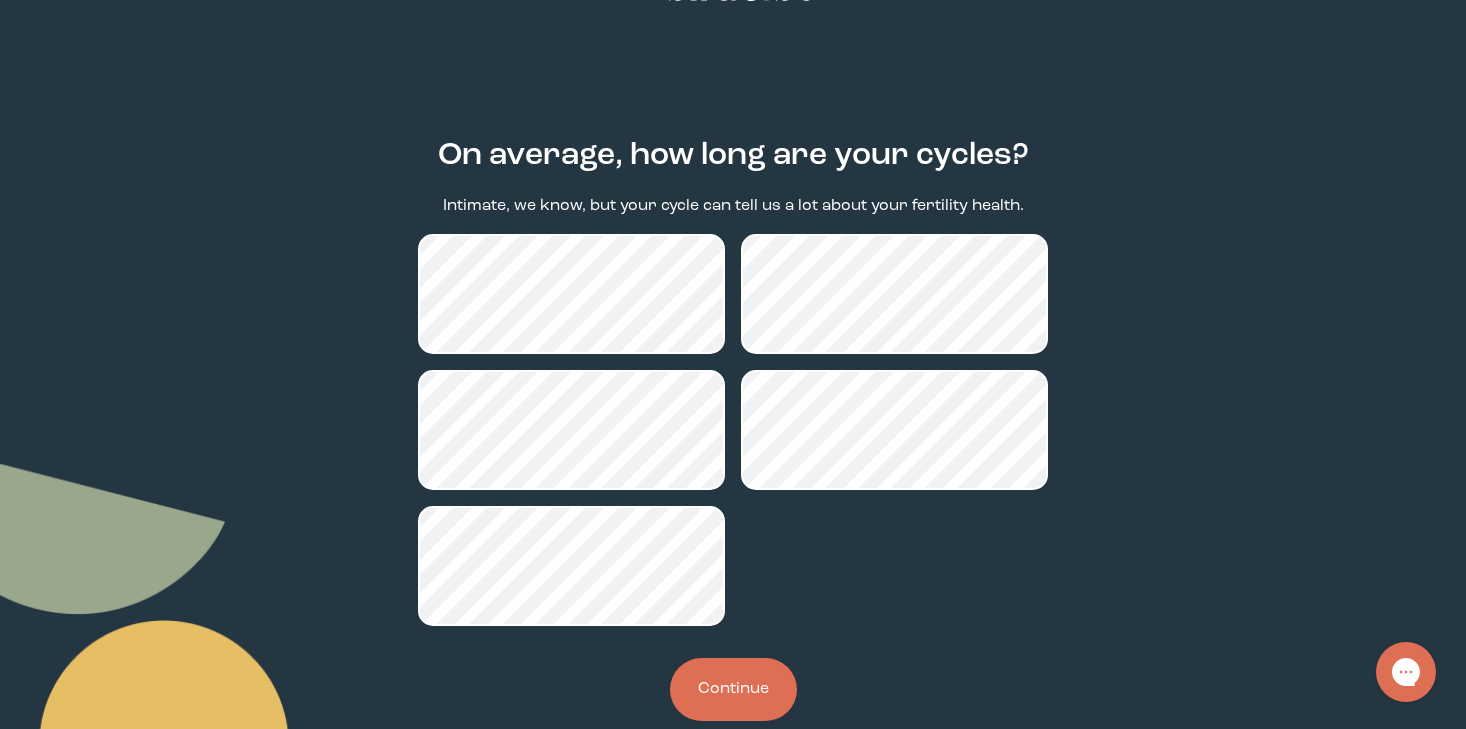 scroll, scrollTop: 60, scrollLeft: 0, axis: vertical 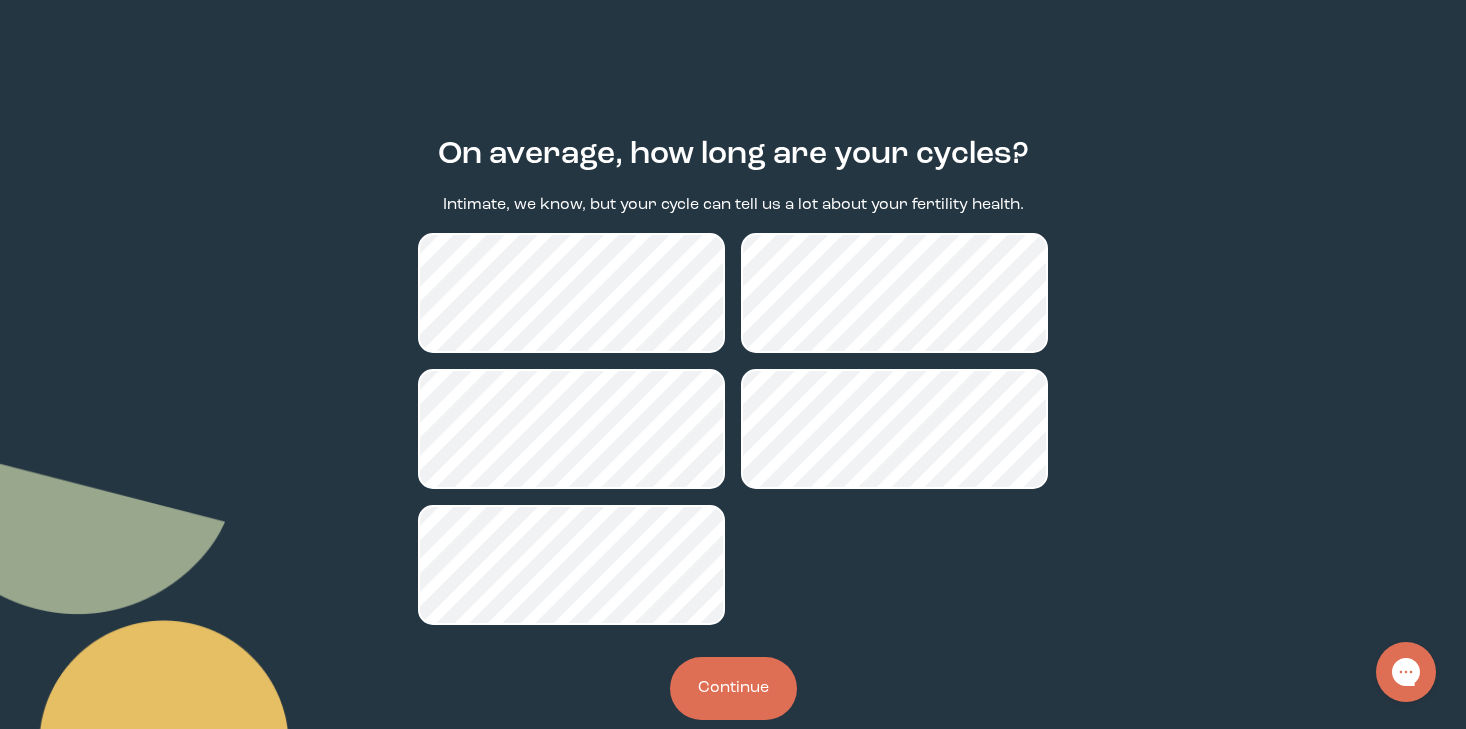 click on "Continue" at bounding box center [733, 688] 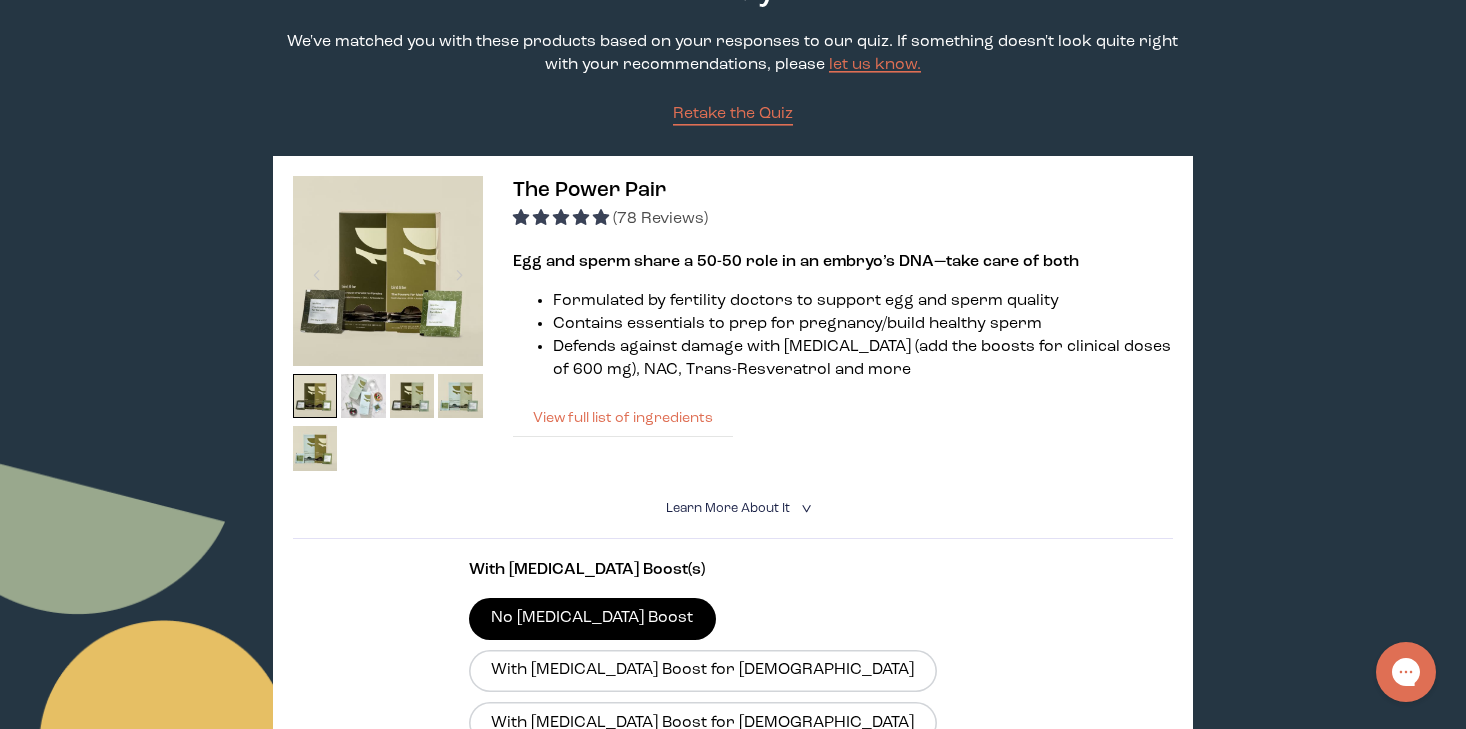 scroll, scrollTop: 195, scrollLeft: 0, axis: vertical 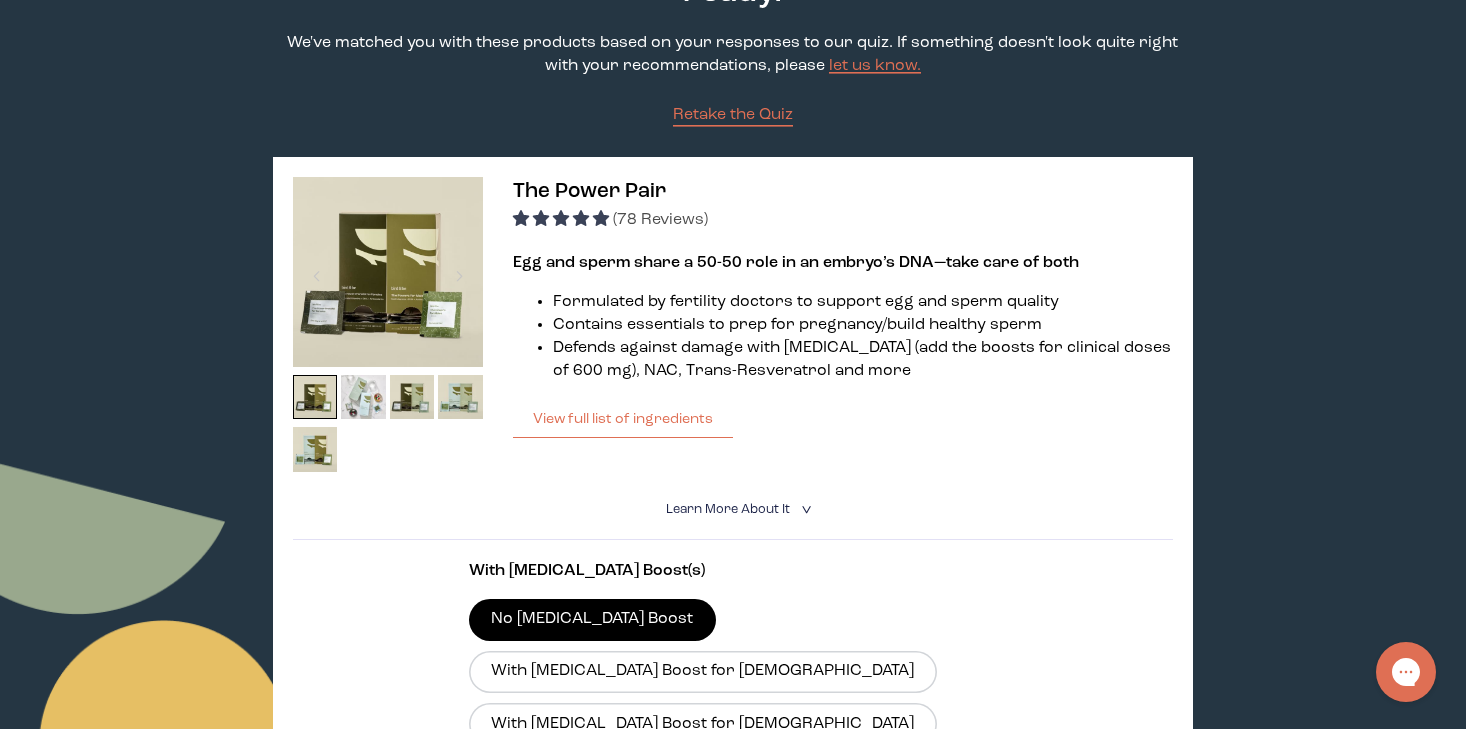 click at bounding box center [388, 272] 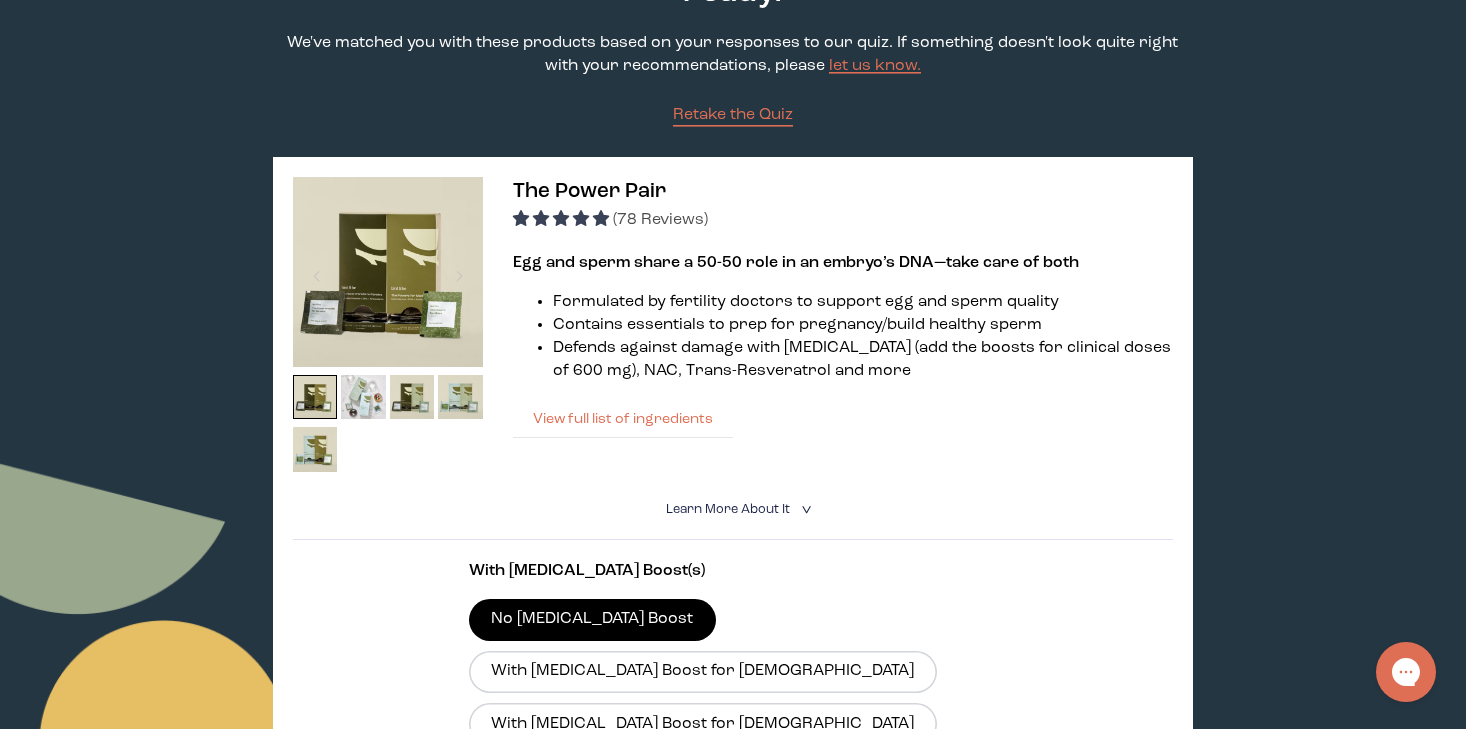 click on "View full list of ingredients" at bounding box center (623, 419) 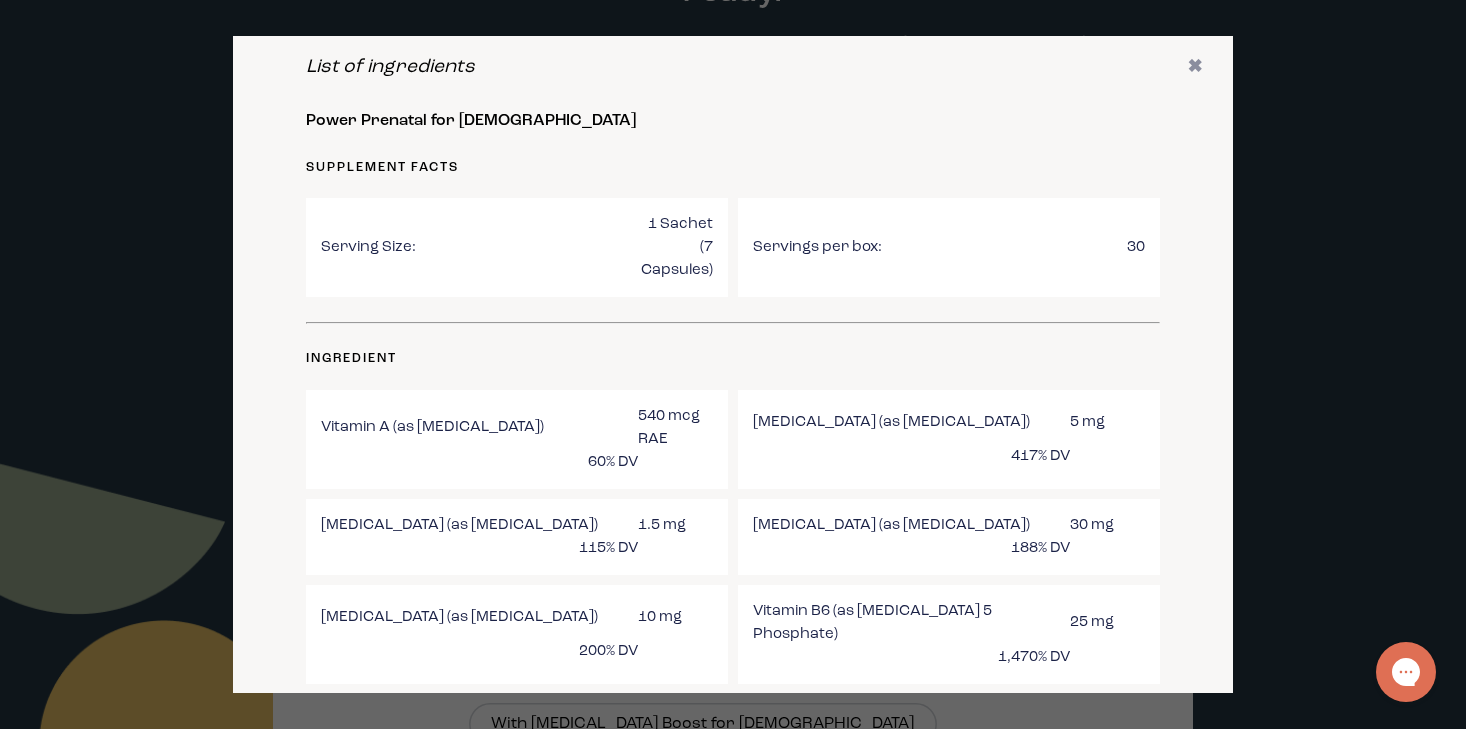 scroll, scrollTop: 21, scrollLeft: 0, axis: vertical 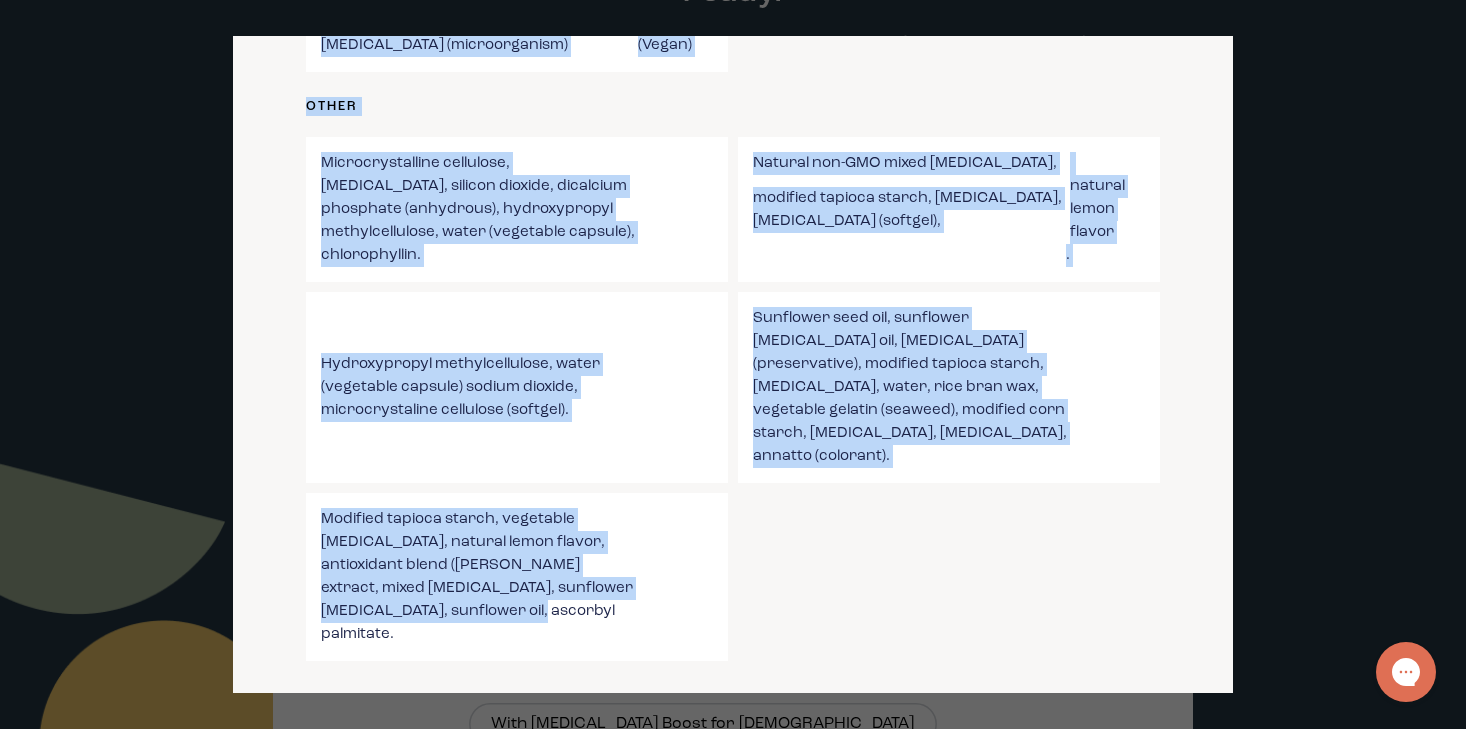 drag, startPoint x: 306, startPoint y: 350, endPoint x: 490, endPoint y: 489, distance: 230.6014 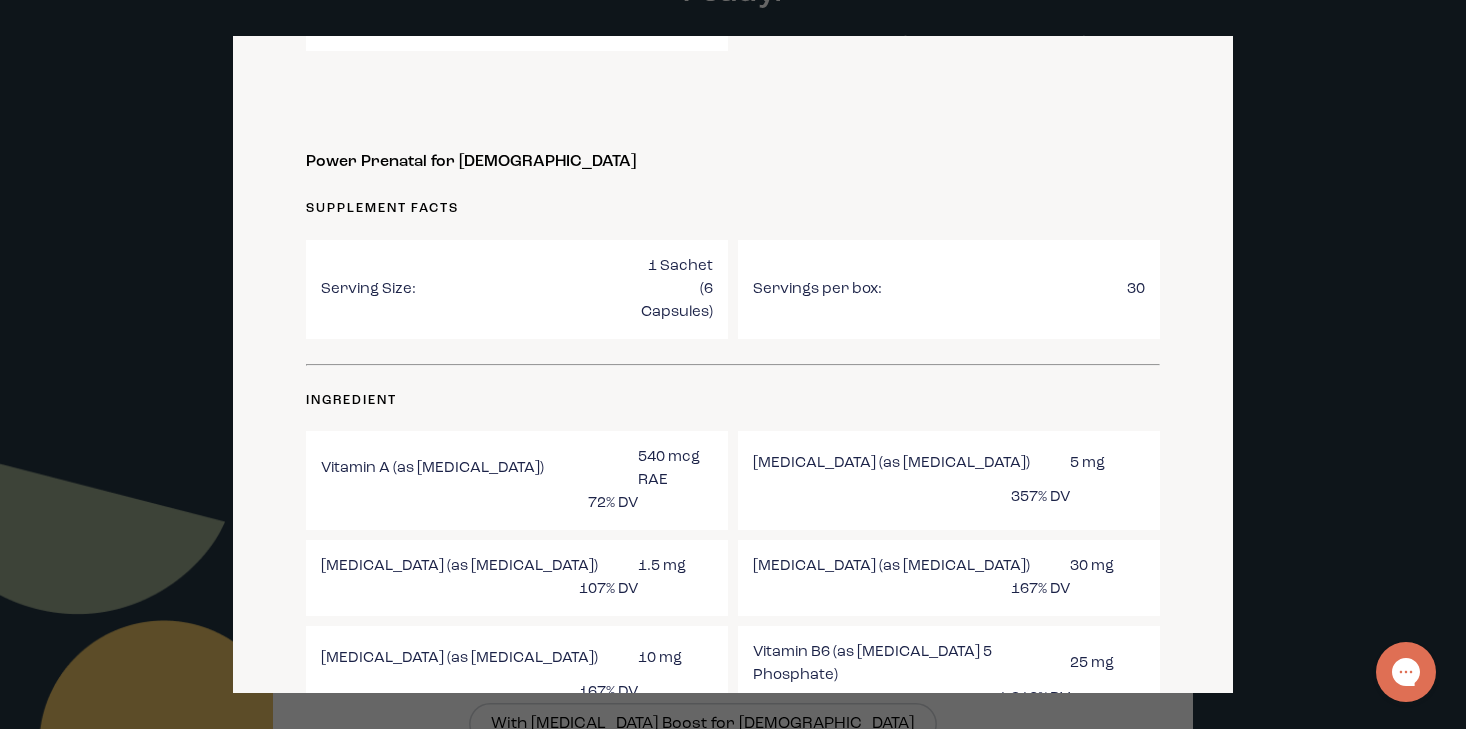scroll, scrollTop: 2178, scrollLeft: 0, axis: vertical 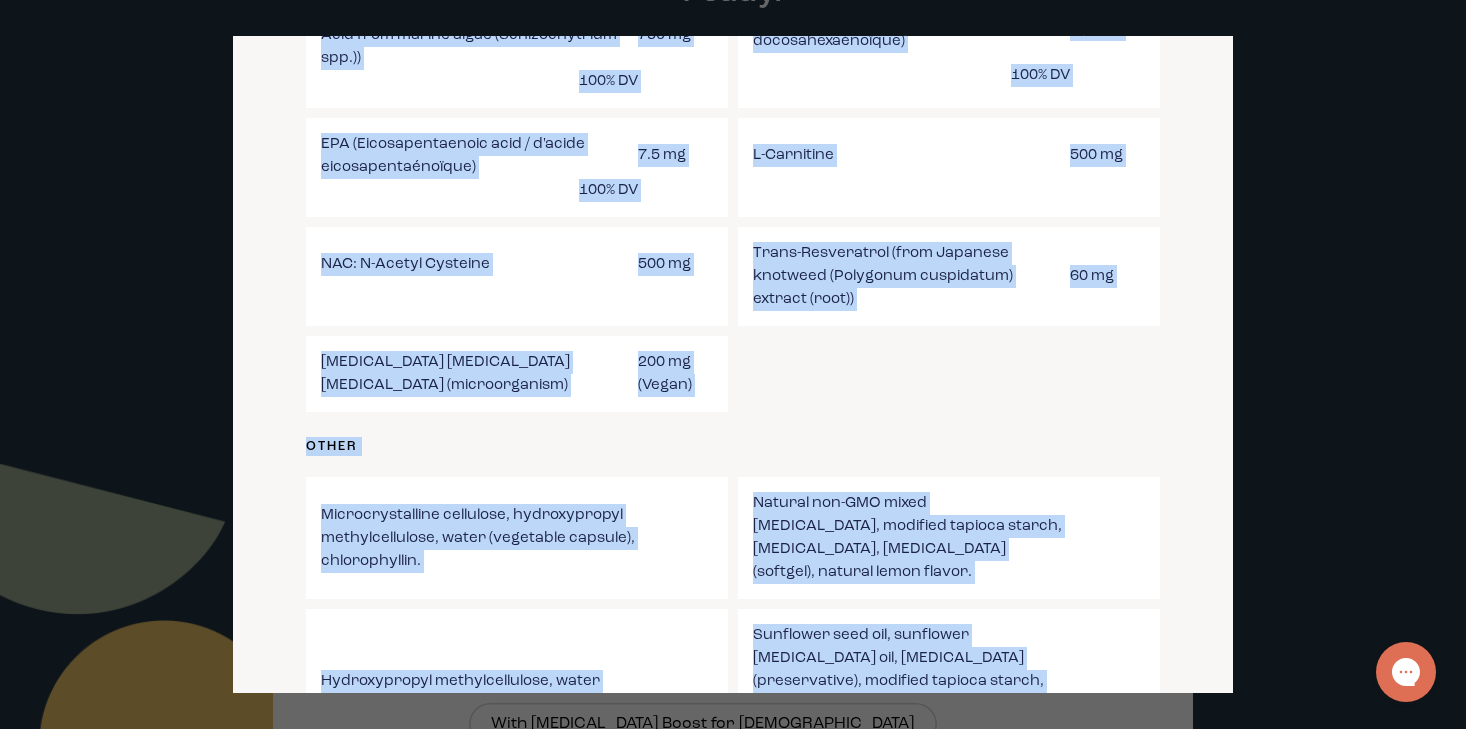 drag, startPoint x: 320, startPoint y: 284, endPoint x: 565, endPoint y: 617, distance: 413.41745 